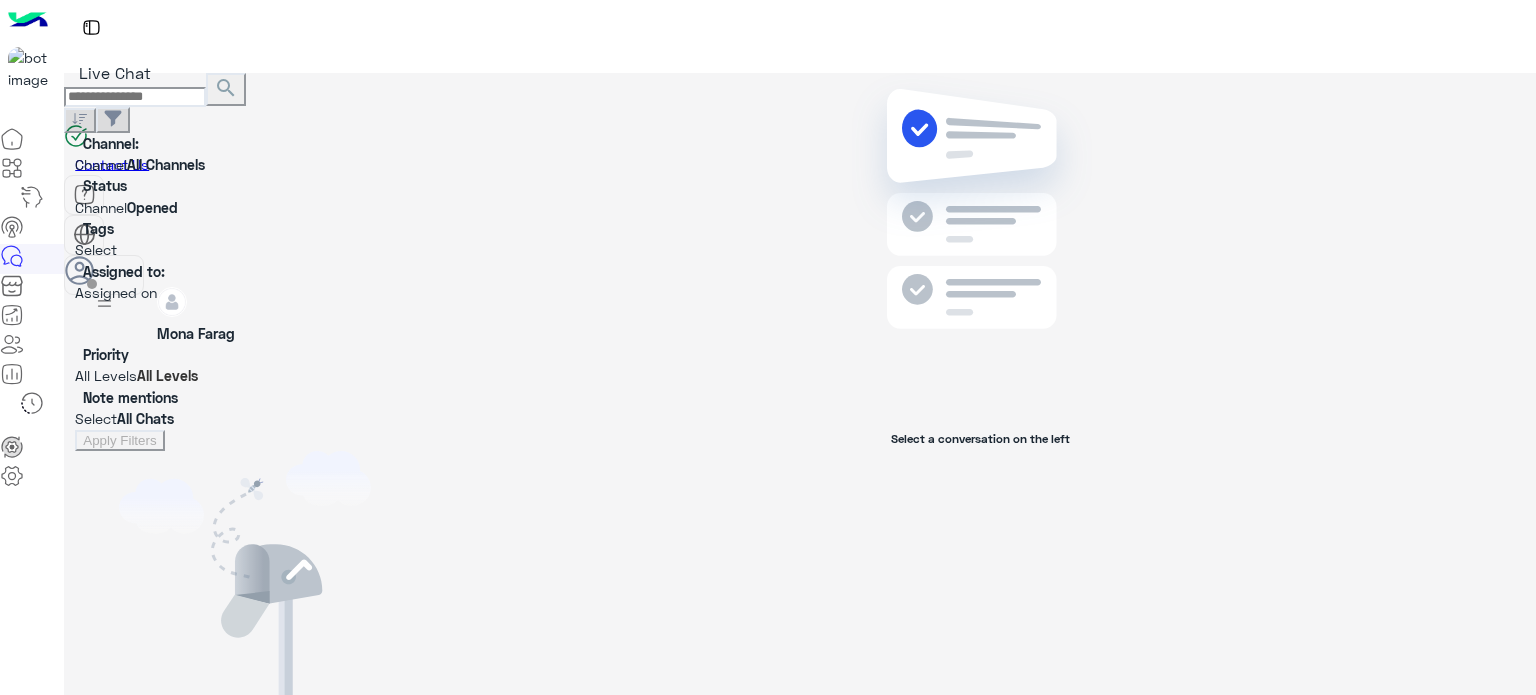 scroll, scrollTop: 0, scrollLeft: 0, axis: both 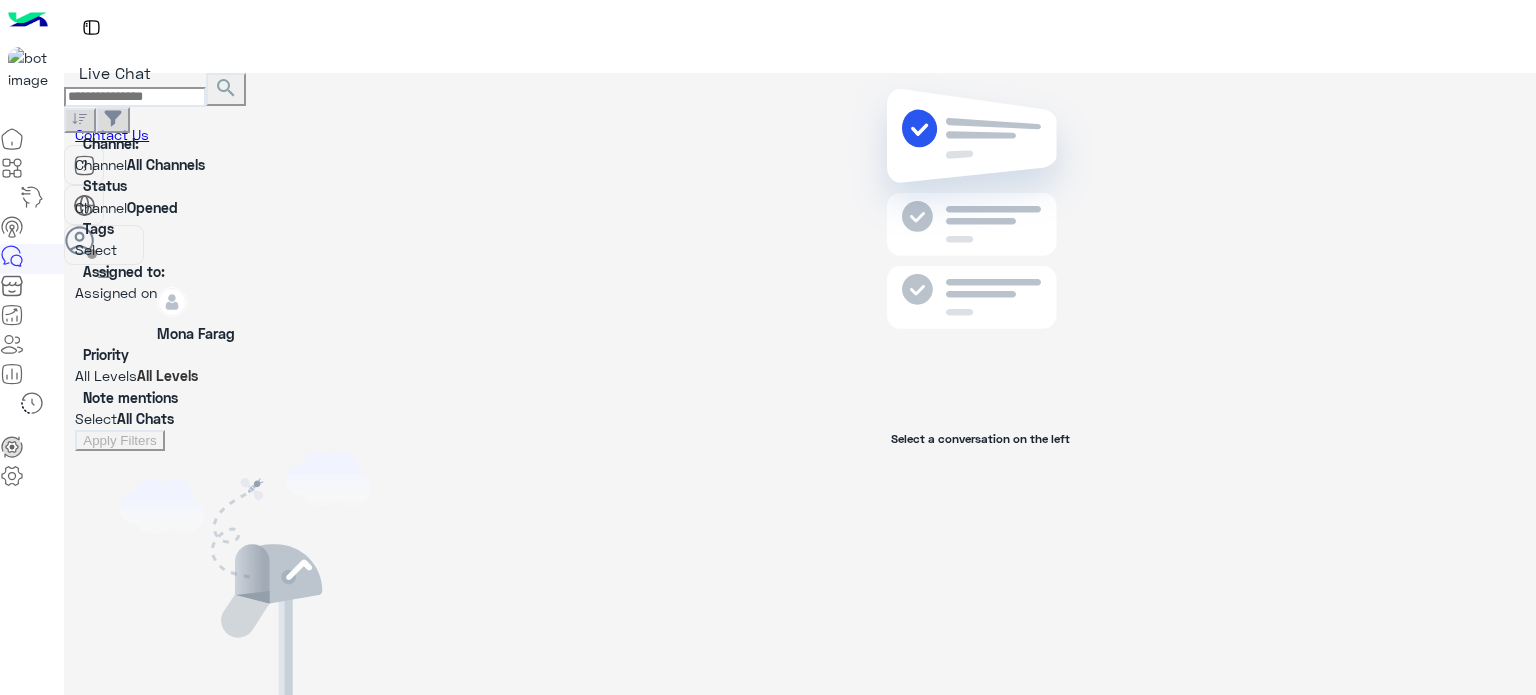 click on "×" at bounding box center [40, 1120] 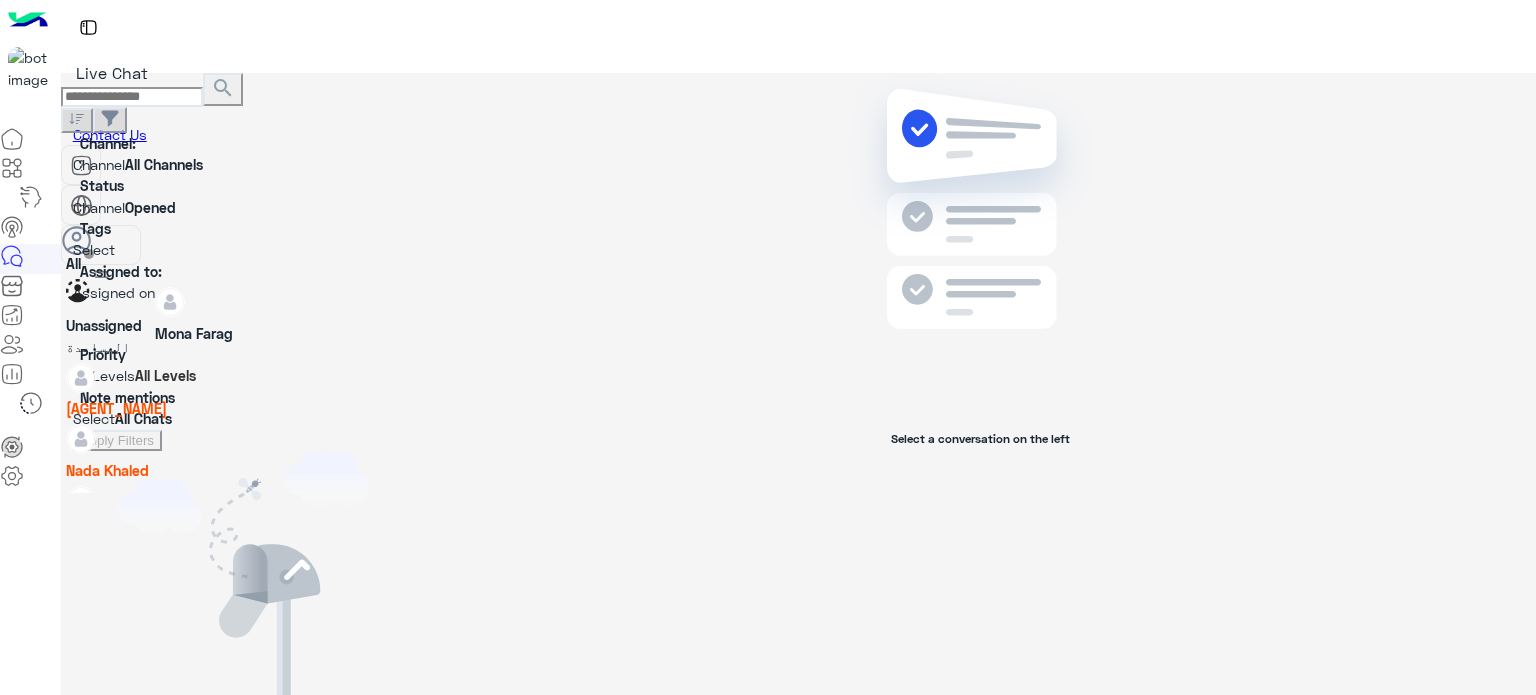 click at bounding box center (243, 292) 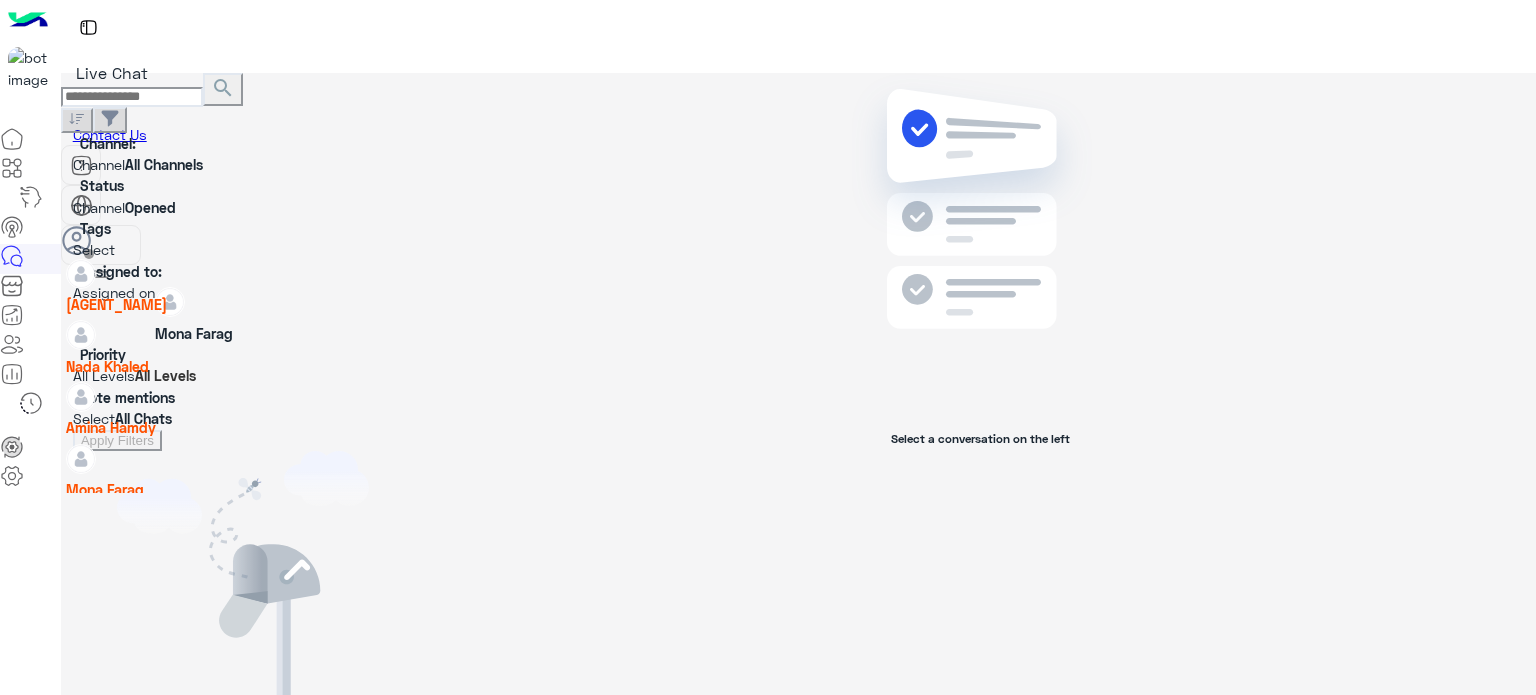 scroll, scrollTop: 109, scrollLeft: 0, axis: vertical 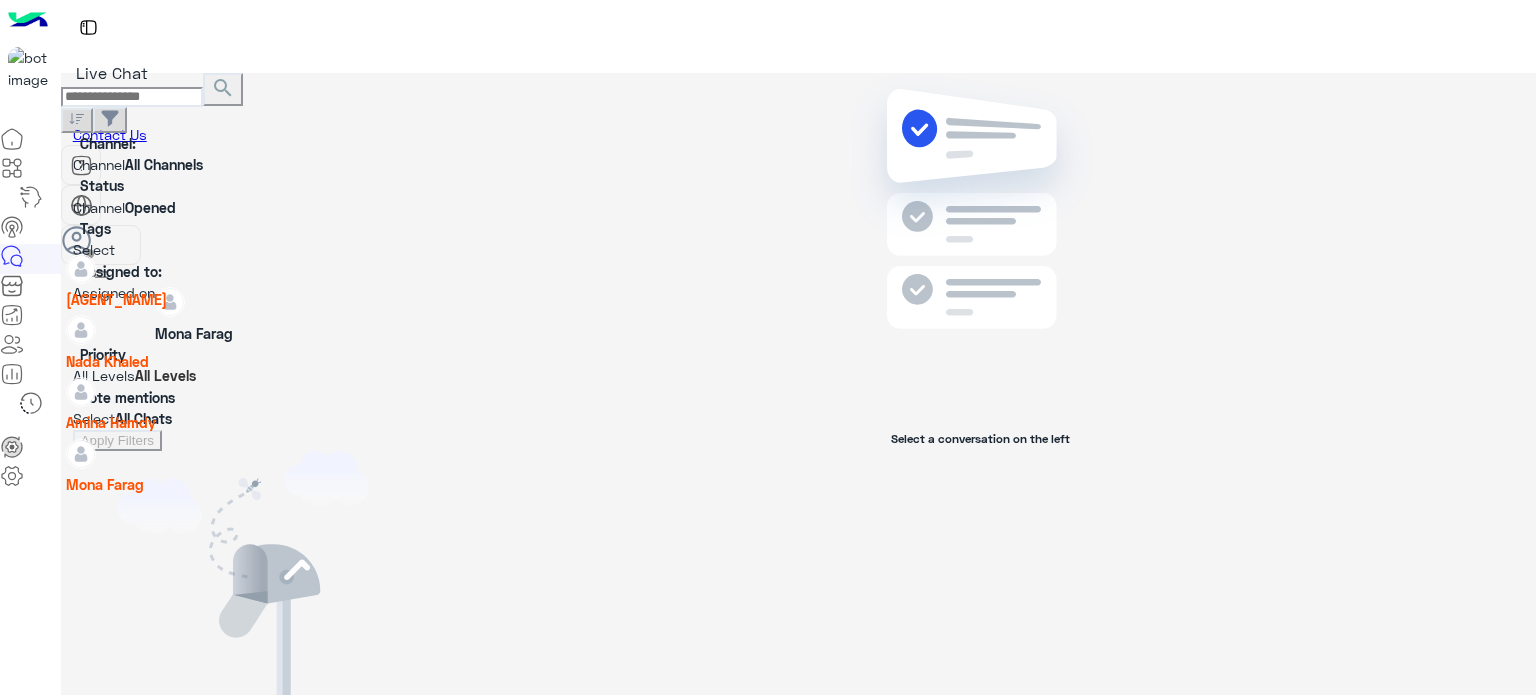 click on "Nada Khaled" at bounding box center (107, 361) 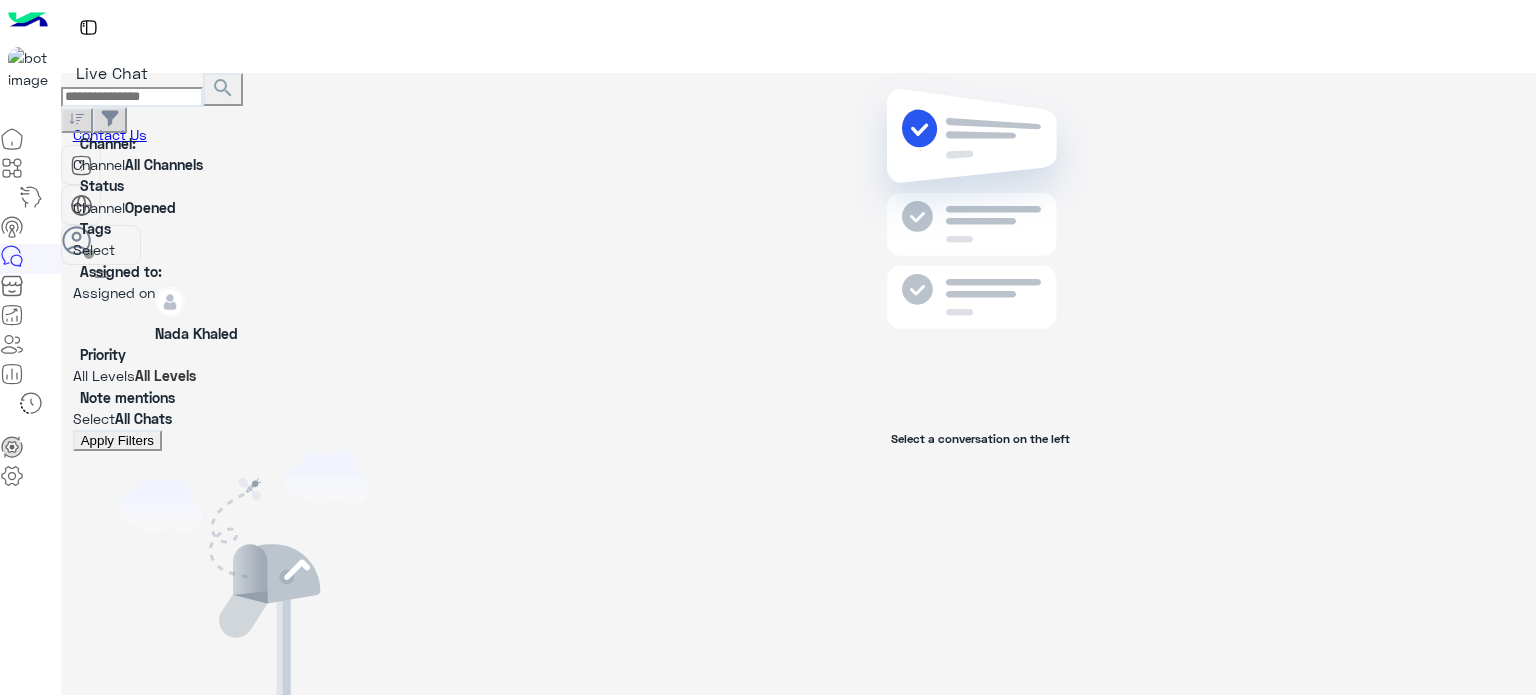 click on "Apply Filters" at bounding box center (117, 440) 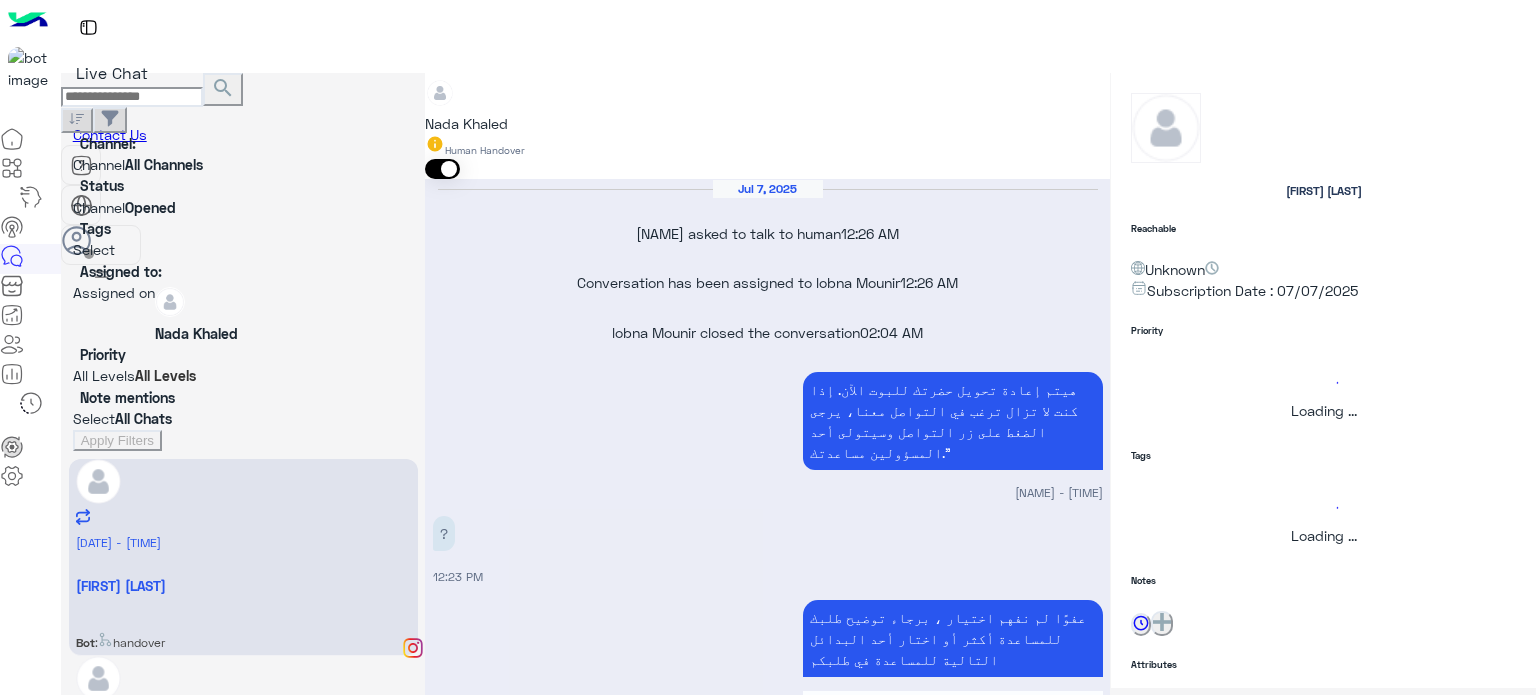 scroll, scrollTop: 383, scrollLeft: 0, axis: vertical 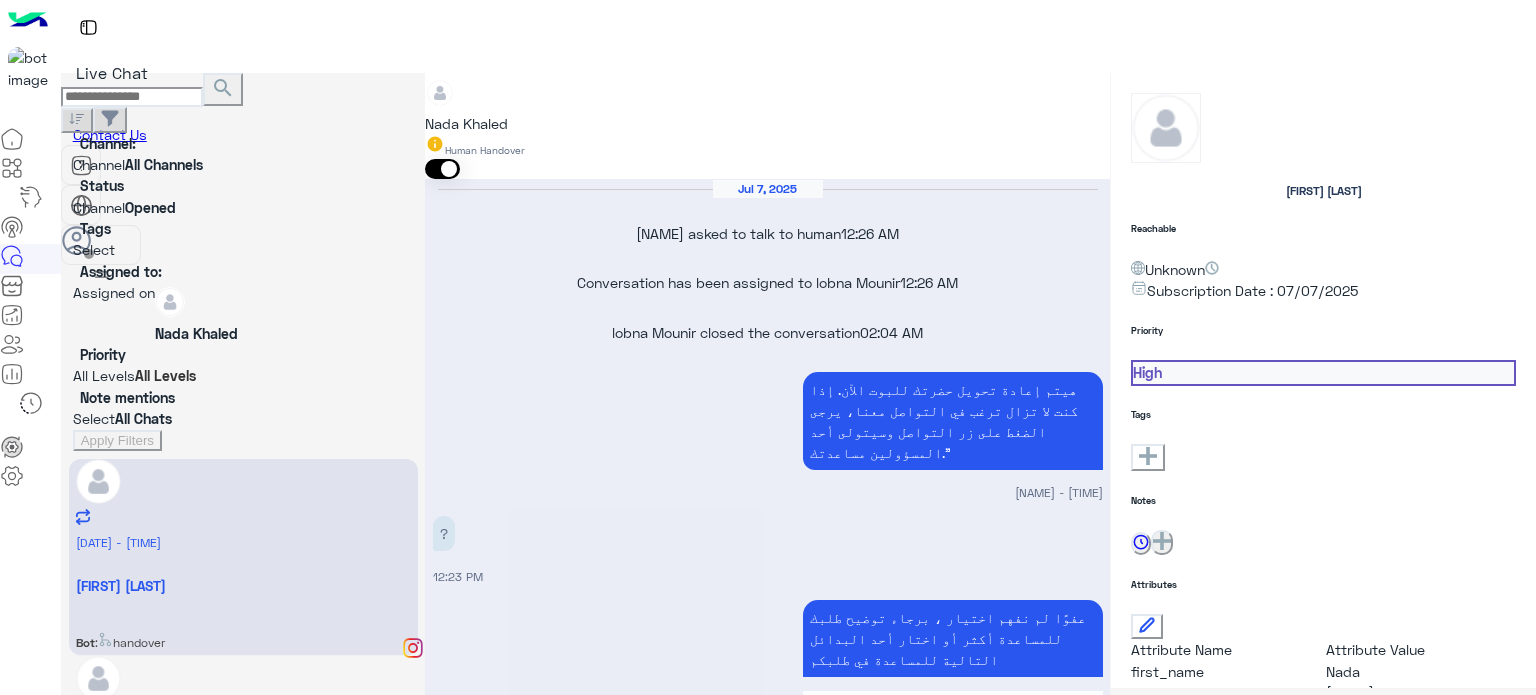 click on "للشكاوى و المساعدة    12:23 PM" at bounding box center [768, 855] 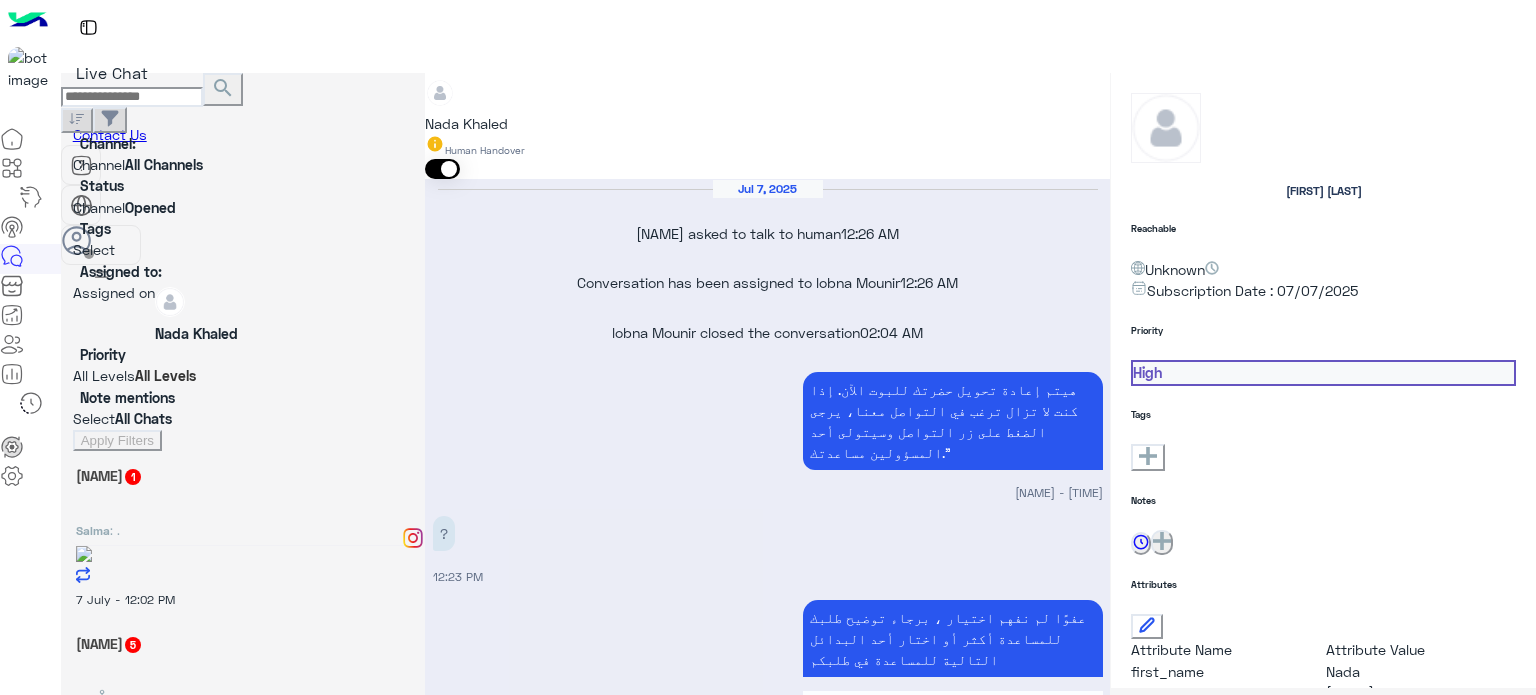 scroll, scrollTop: 102, scrollLeft: 0, axis: vertical 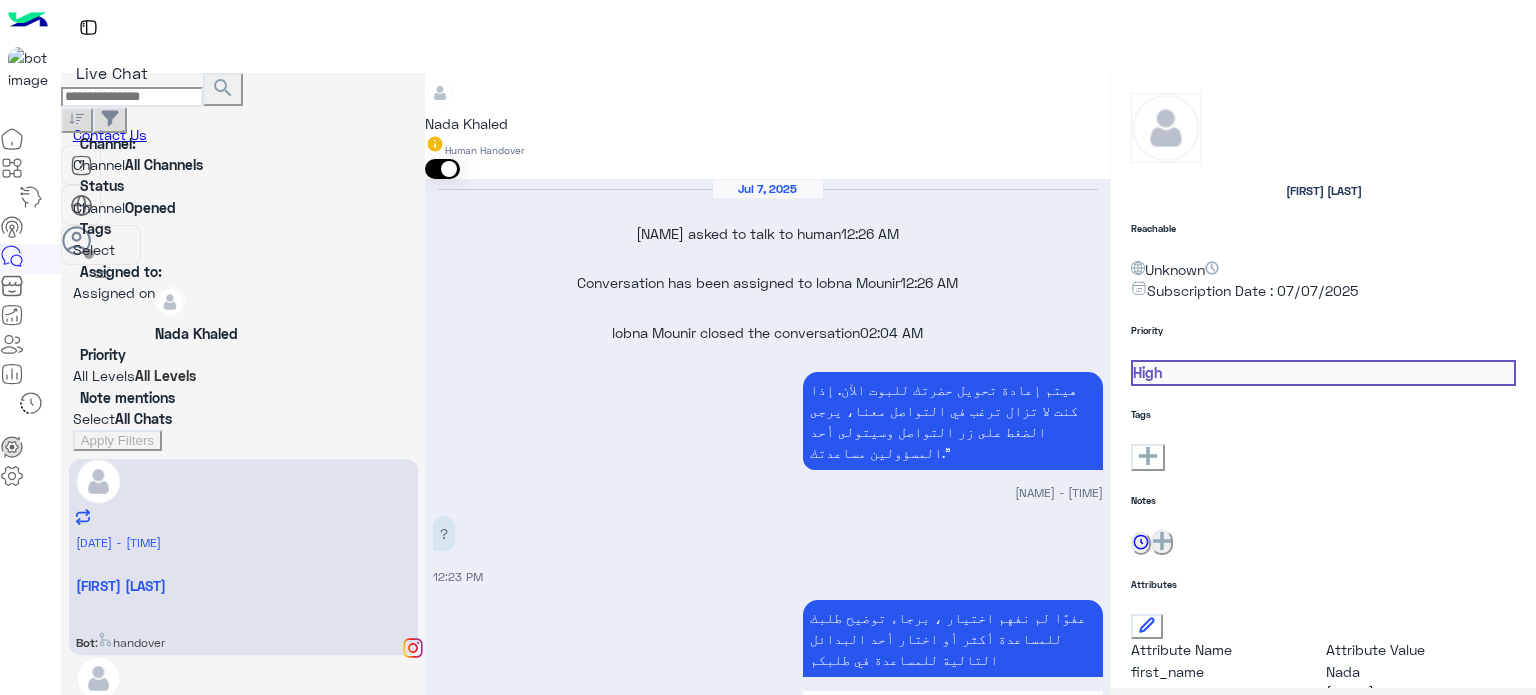click on "جارٍ تحويلك إلى أحد مسؤولي خدمة العملاء الآن.  يرجى العلم إذا اخترت العودة للبوت، لن يتم إتمام عملية التحويل.  العودة للبوت     12:23 PM" at bounding box center (768, 979) 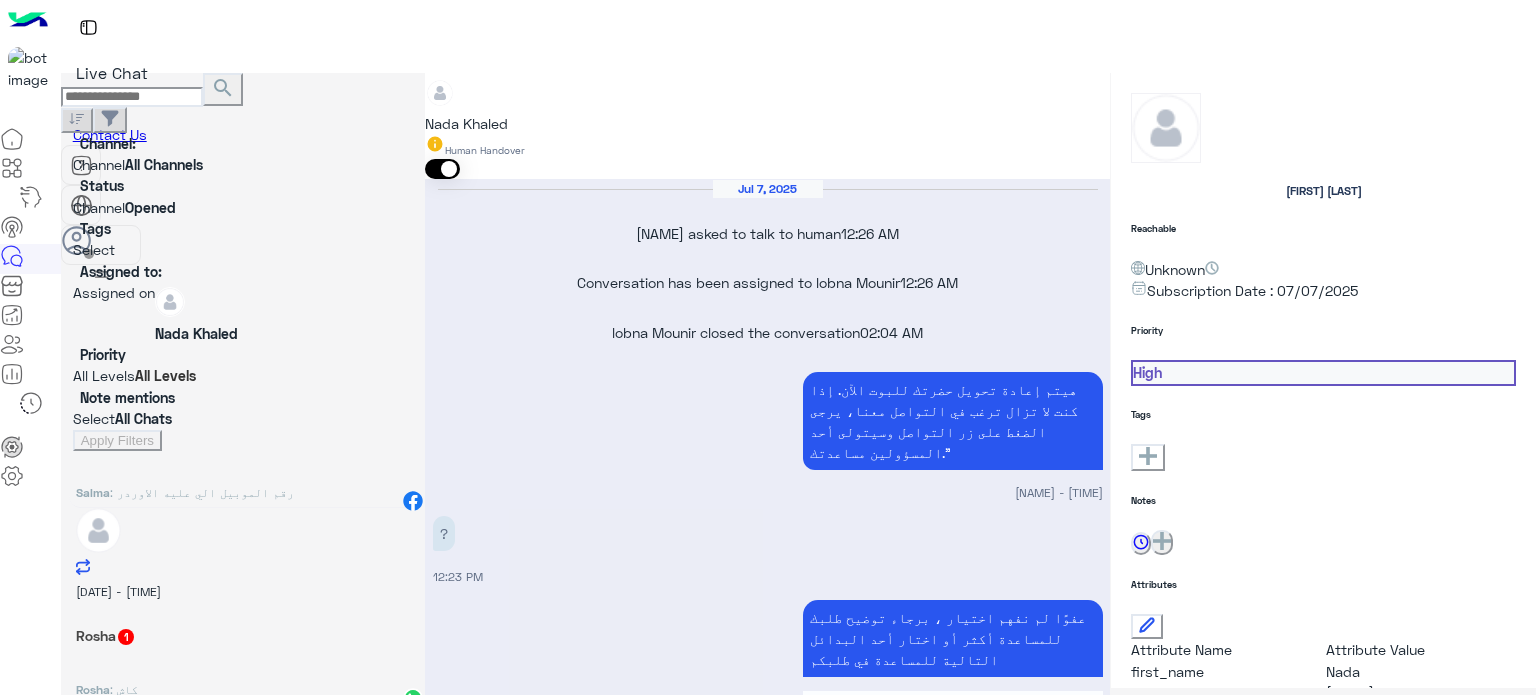scroll, scrollTop: 0, scrollLeft: 0, axis: both 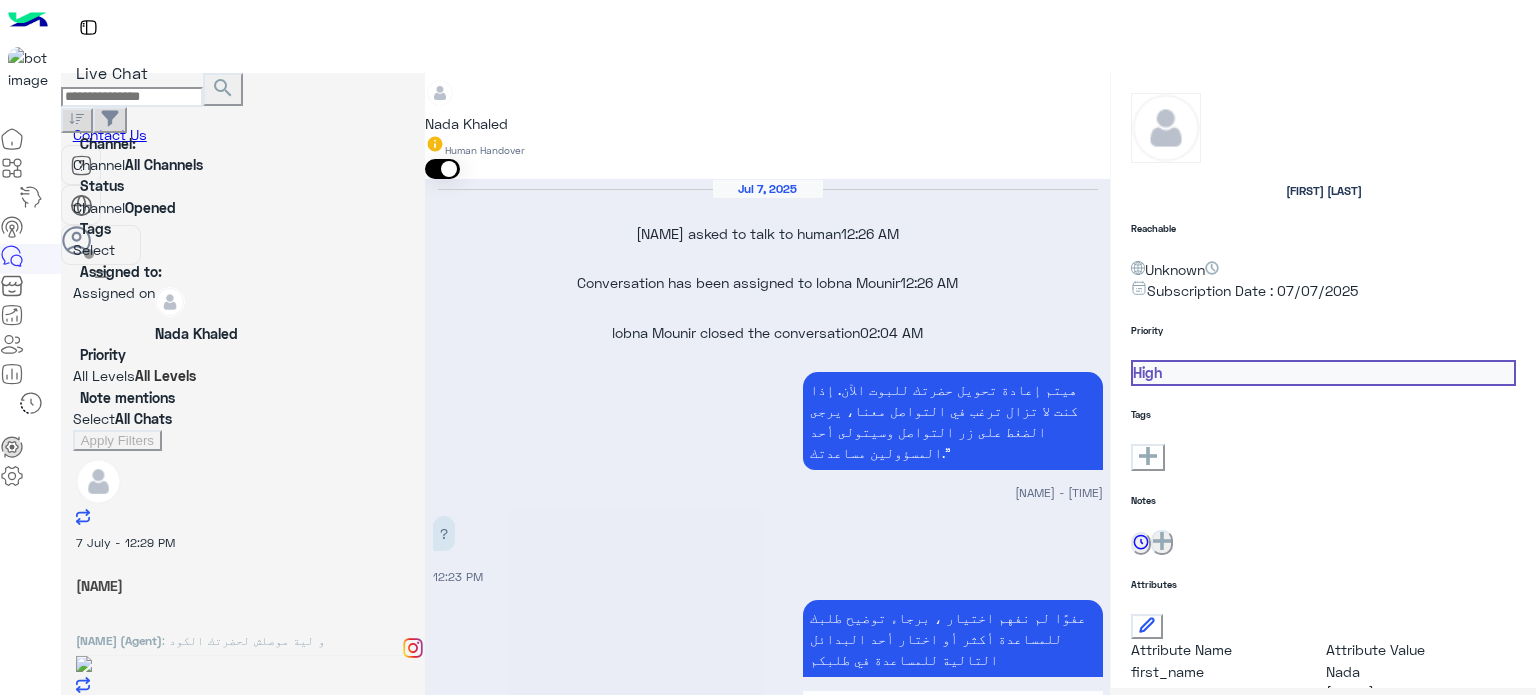 click on "[NAME] (Agent)  : و لية موصلش لحضرتك الكود" at bounding box center [243, 637] 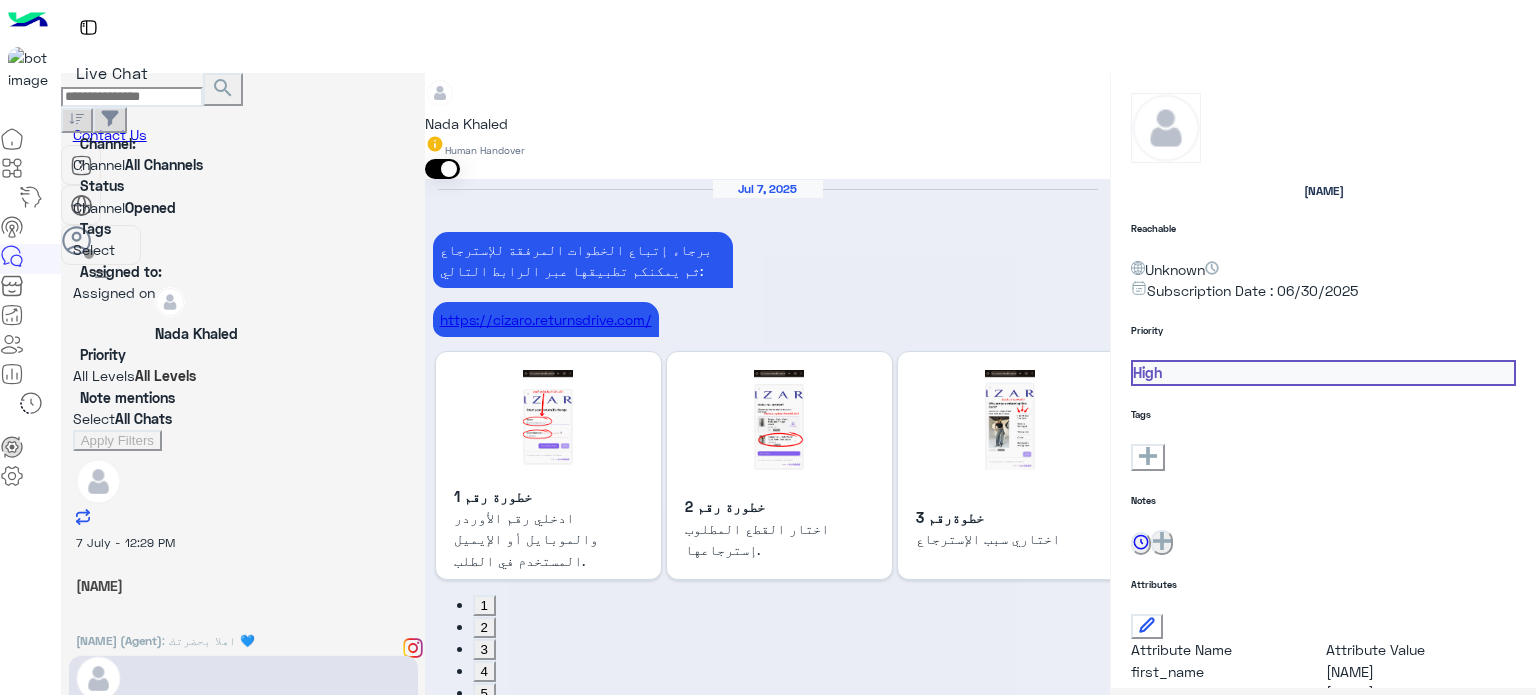 scroll, scrollTop: 808, scrollLeft: 0, axis: vertical 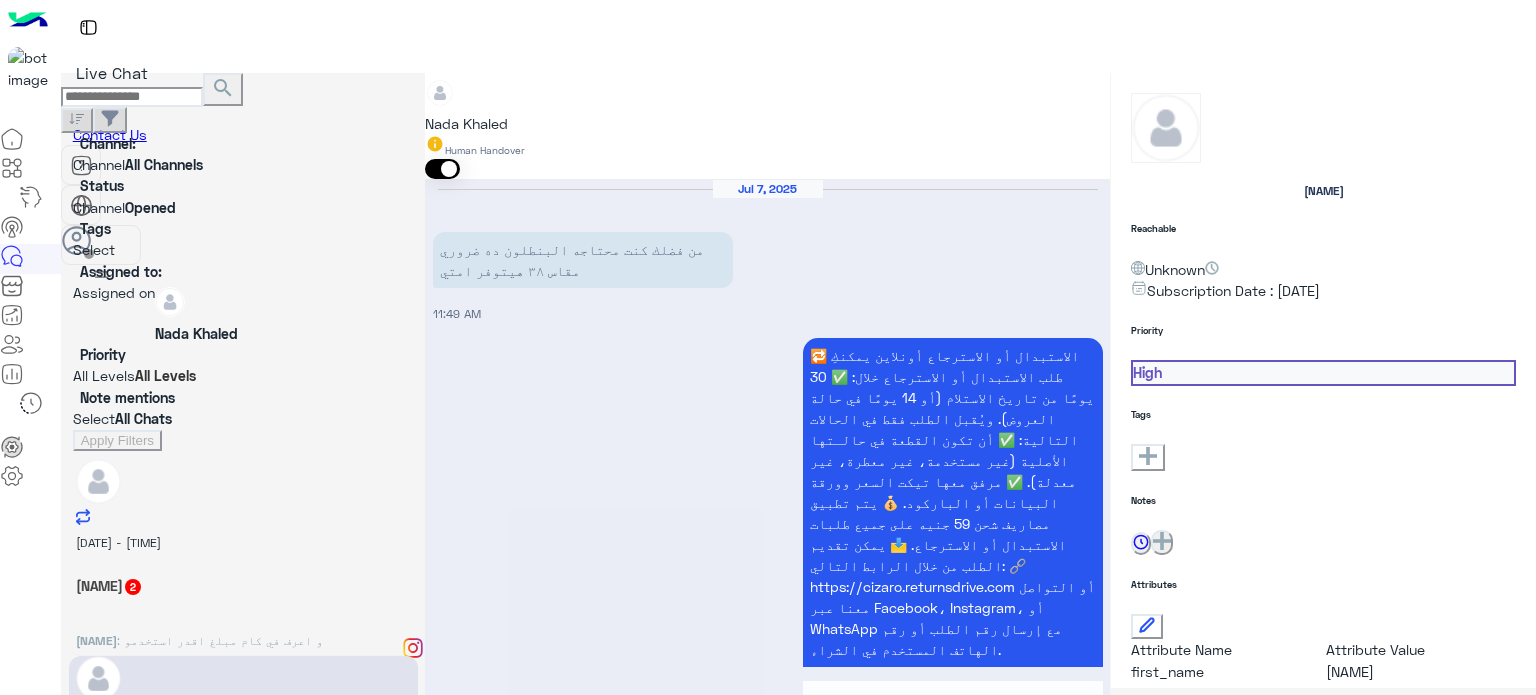 click on "اهلا بحضرتك 💙  [FIRST] [LAST]  -  12:29 PM" at bounding box center [768, 1836] 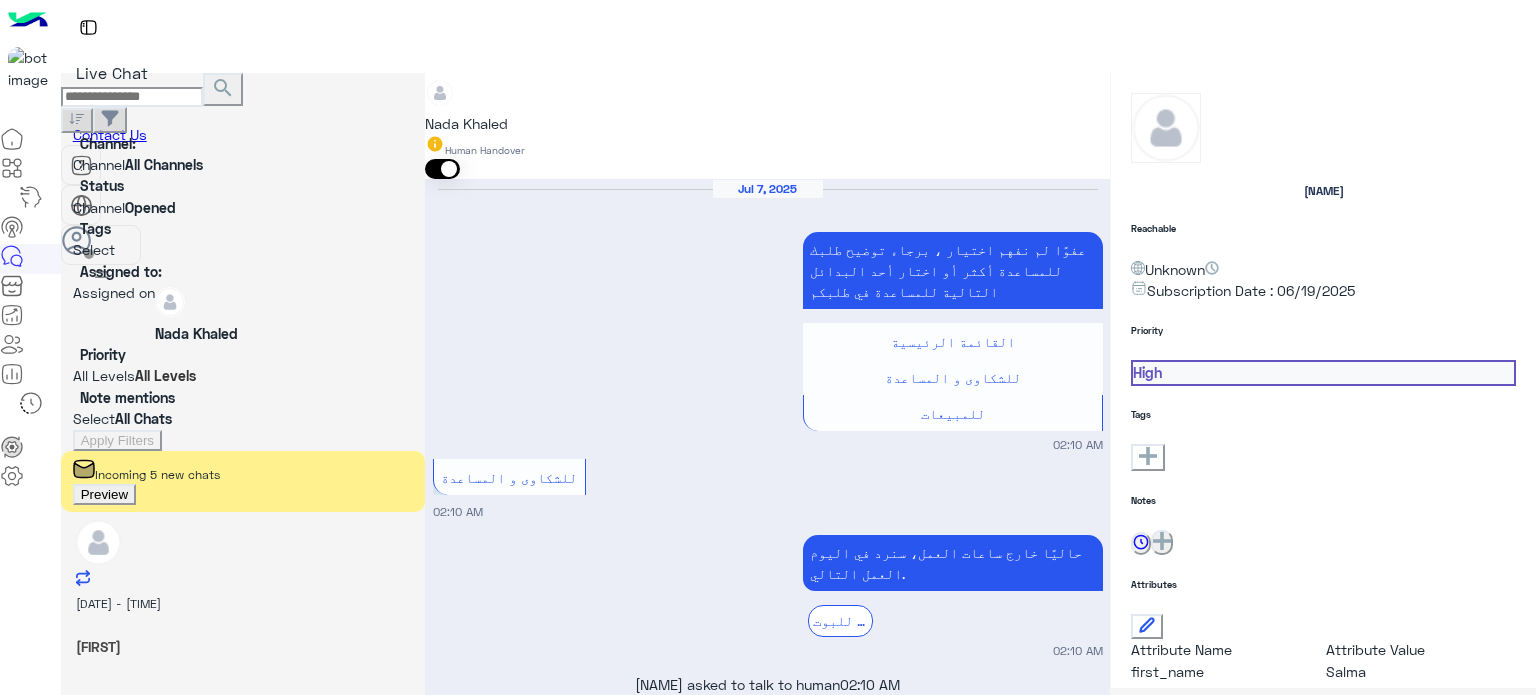 scroll, scrollTop: 859, scrollLeft: 0, axis: vertical 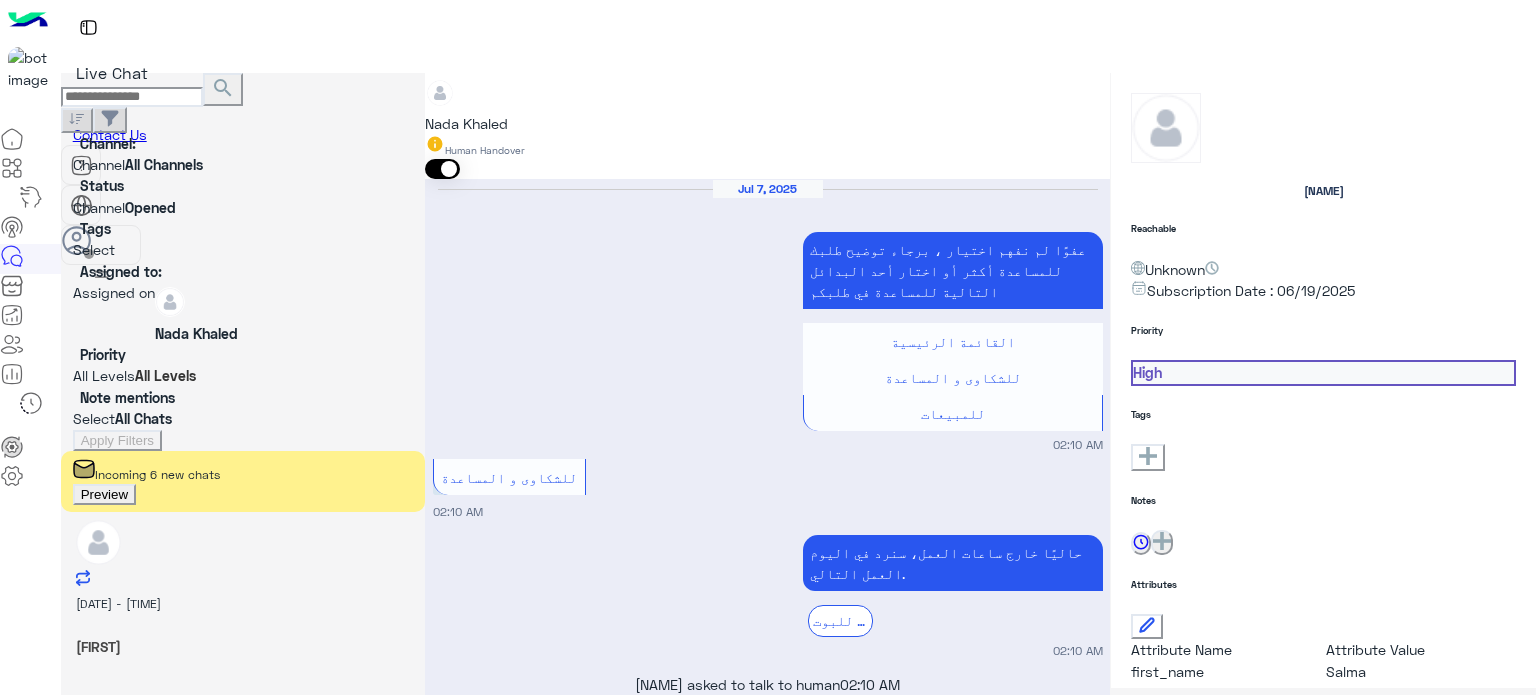 click on "خلال مين يا فندم  [NAME]  -  [TIME]" at bounding box center [768, 1643] 